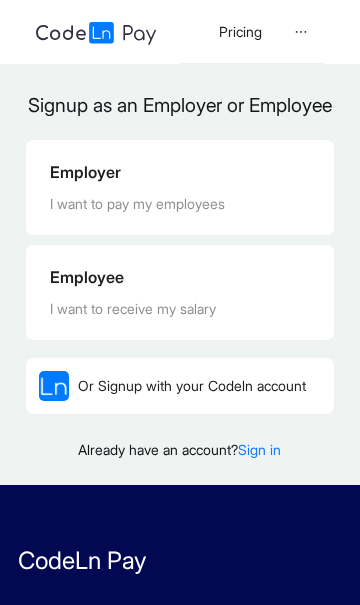 scroll, scrollTop: 0, scrollLeft: 0, axis: both 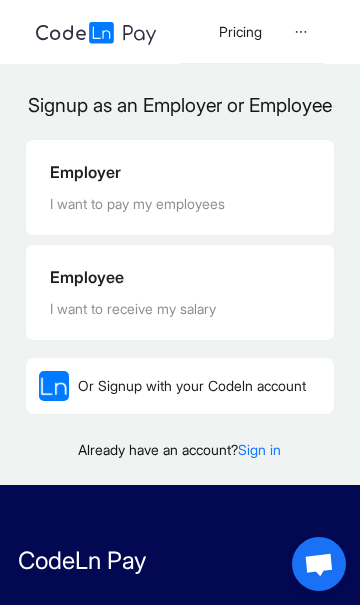 click on "Sign in" at bounding box center (259, 449) 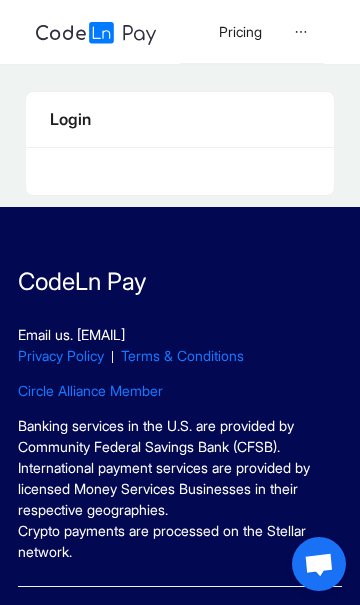 click on "Login" at bounding box center (180, 120) 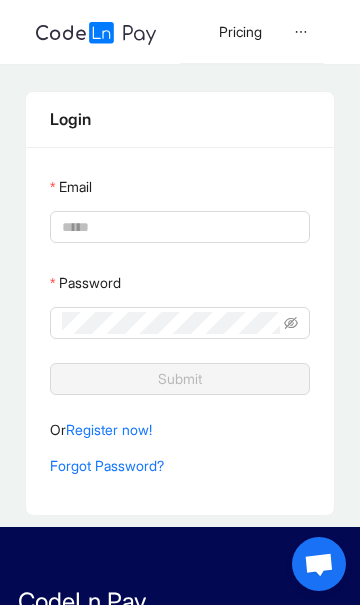 click on "Email" at bounding box center (178, 227) 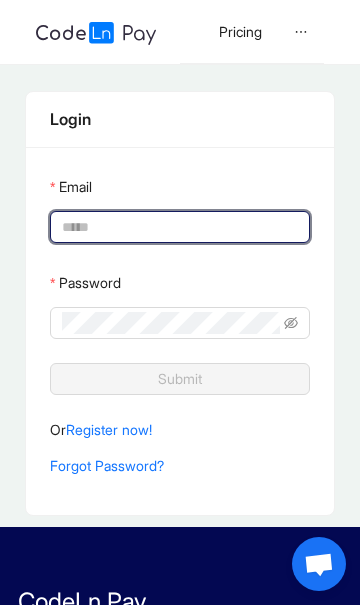 type on "**********" 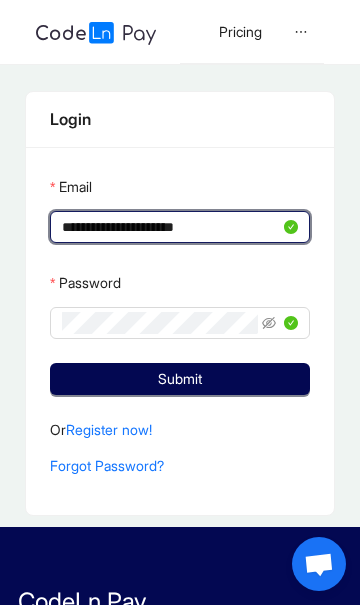 click on "Submit" 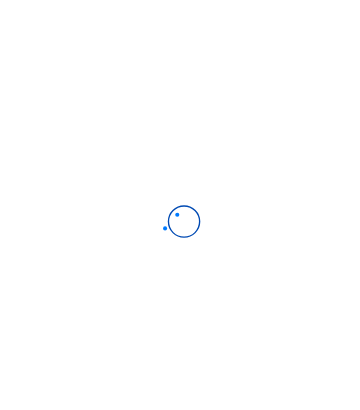 scroll, scrollTop: 0, scrollLeft: 0, axis: both 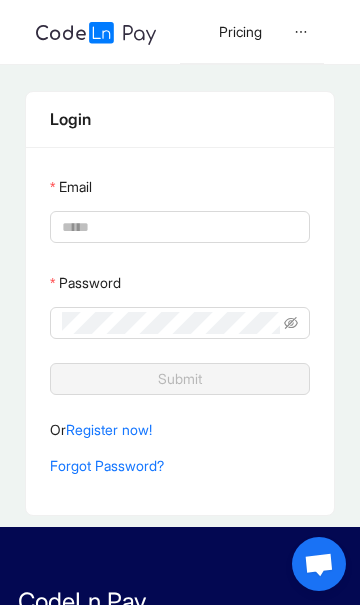click on "Email" at bounding box center (178, 227) 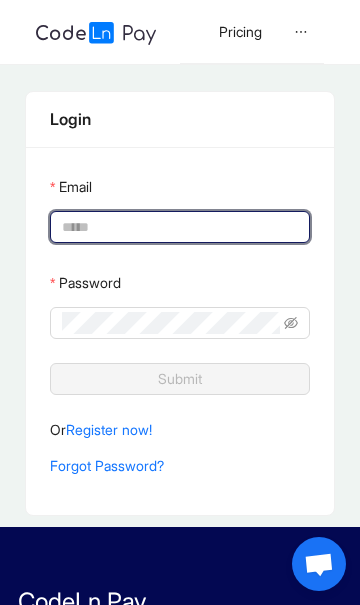 click on "Email" at bounding box center (178, 227) 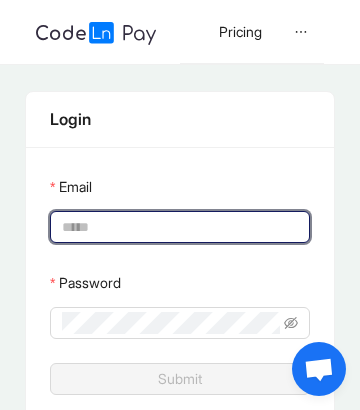 type on "**********" 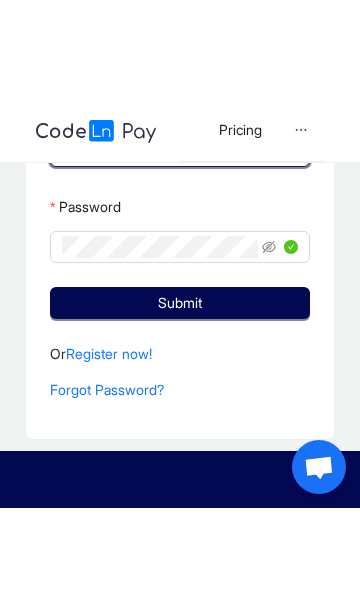 scroll, scrollTop: 162, scrollLeft: 0, axis: vertical 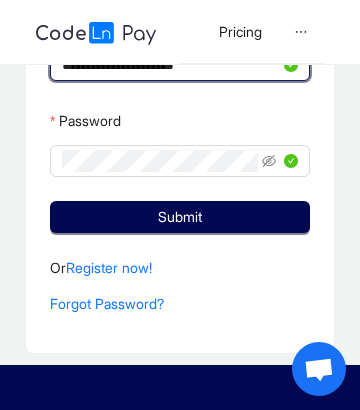 click on "Submit" 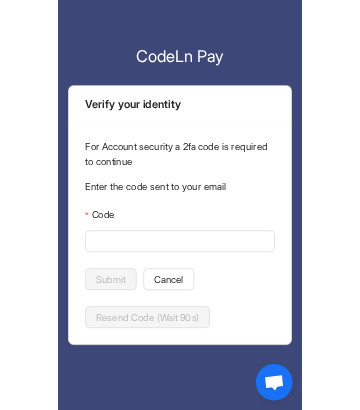 scroll, scrollTop: 0, scrollLeft: 0, axis: both 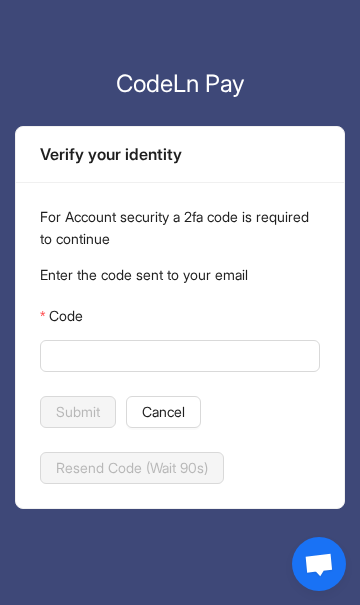 click on "Code" at bounding box center (178, 356) 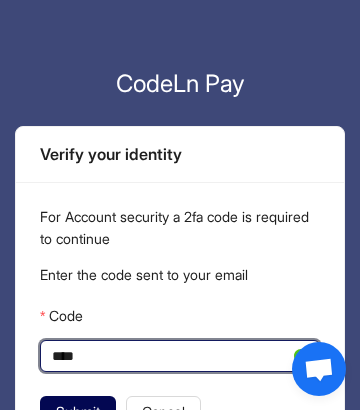 click on "****" at bounding box center (171, 356) 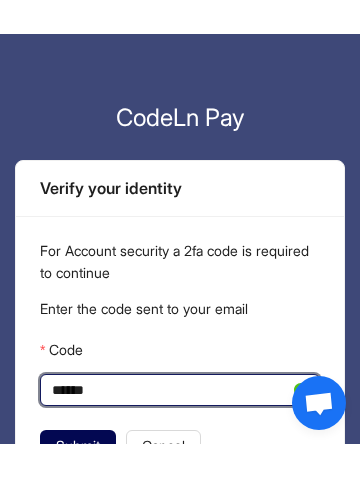 scroll, scrollTop: 31, scrollLeft: 0, axis: vertical 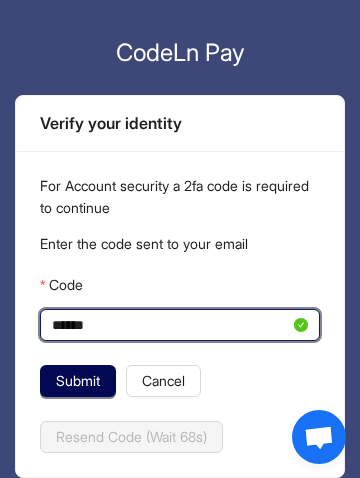 type on "******" 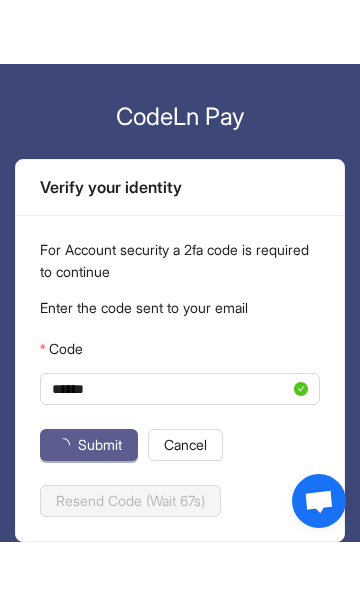 scroll, scrollTop: 0, scrollLeft: 0, axis: both 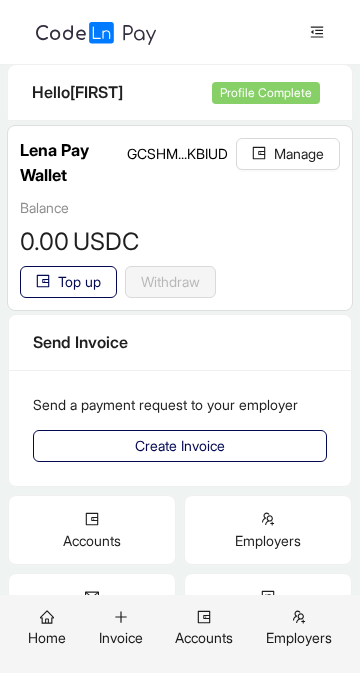 click on "Create Invoice" 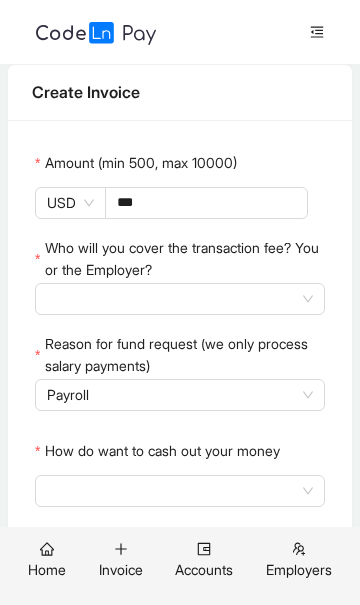 click at bounding box center [180, 299] 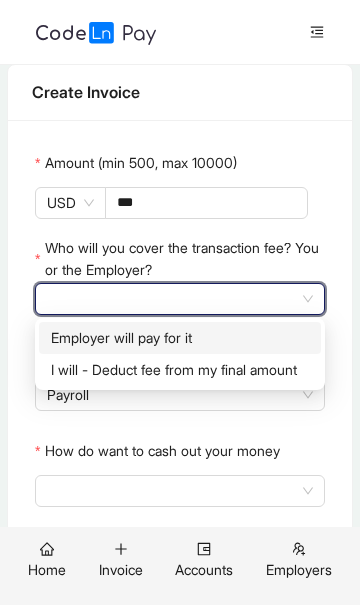 scroll, scrollTop: 10, scrollLeft: 0, axis: vertical 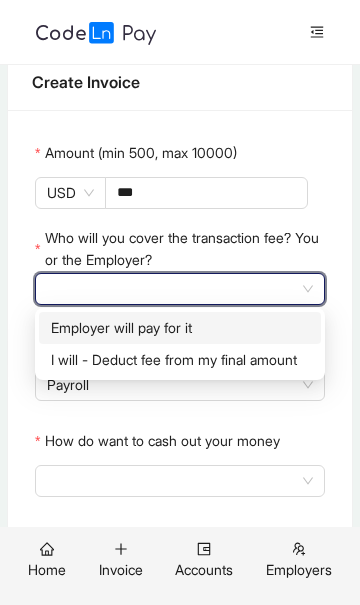 click on "How do want to cash out your money" at bounding box center (180, 481) 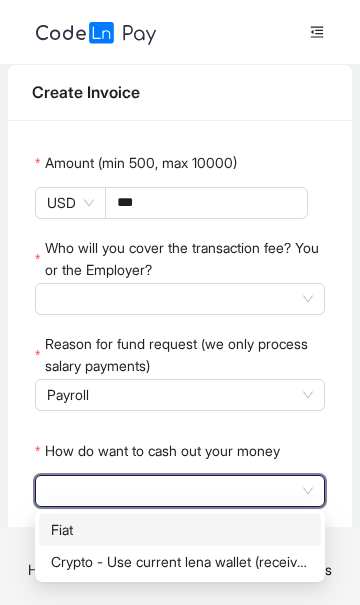scroll, scrollTop: 0, scrollLeft: 0, axis: both 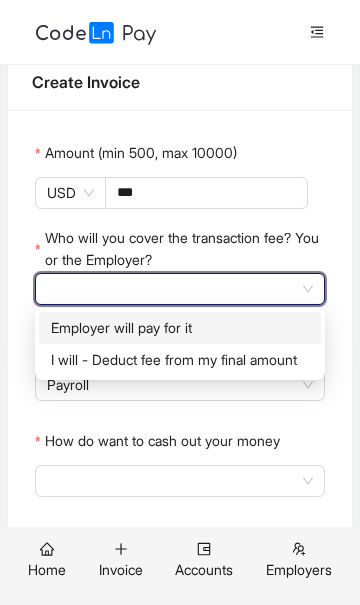 click on "How do want to cash out your money" at bounding box center [180, 481] 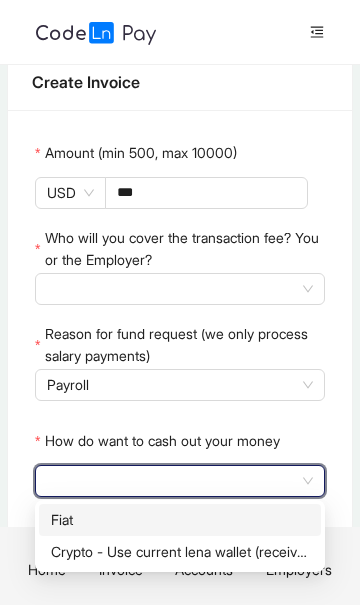click on "Crypto - Use current lena wallet (receive USDC)." at bounding box center (180, 552) 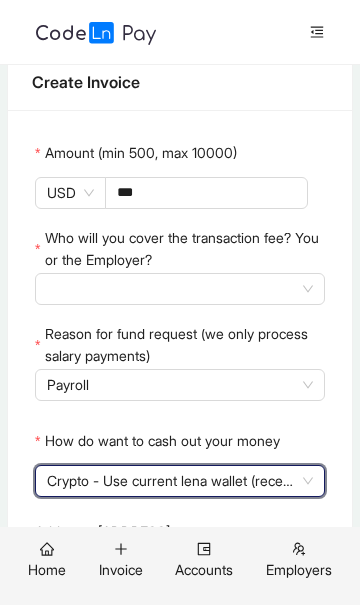 scroll, scrollTop: 0, scrollLeft: 0, axis: both 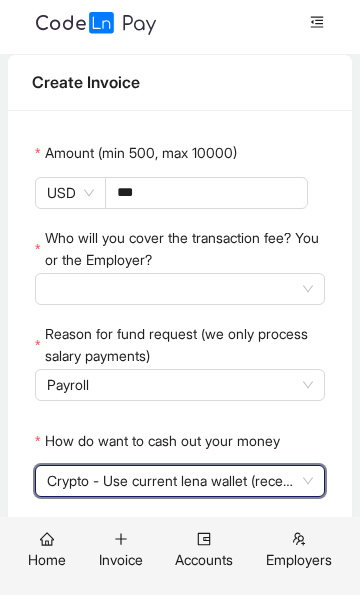 click on "Crypto - Use current lena wallet (receive USDC)." 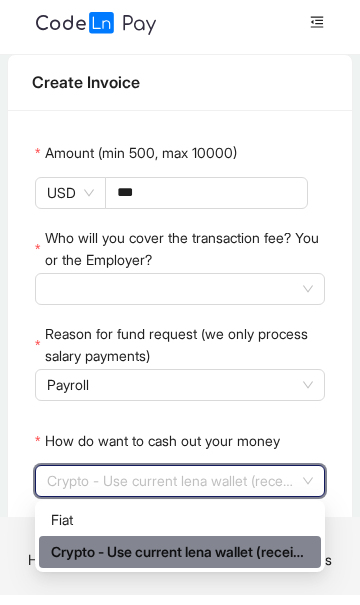 click on "Fiat" 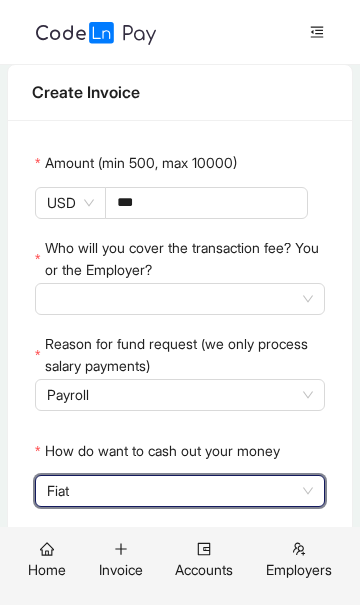 click on "Fiat" 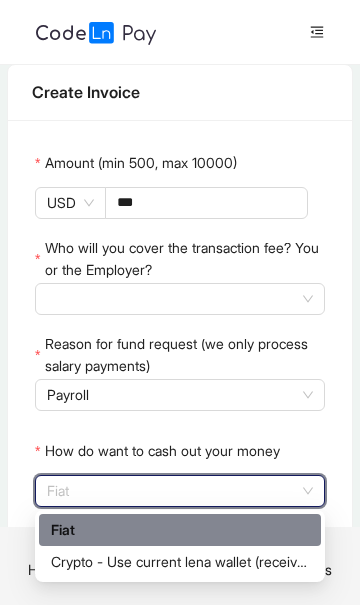 click on "Payroll" 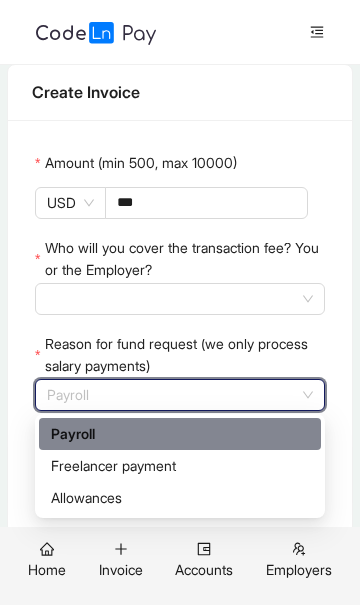 click on "***" at bounding box center (206, 203) 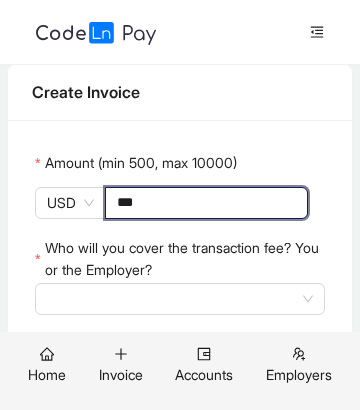click on "USD" 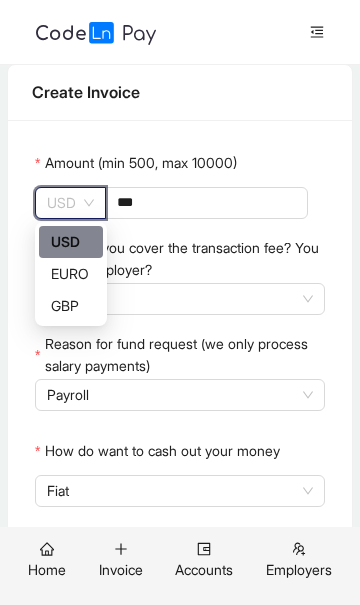 click on "***" at bounding box center [206, 203] 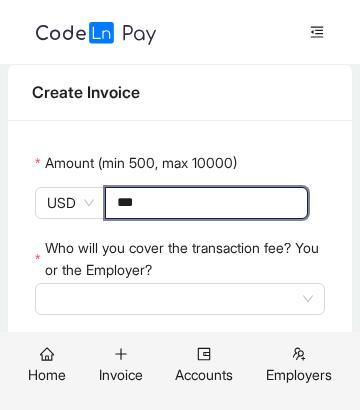 click at bounding box center [180, 299] 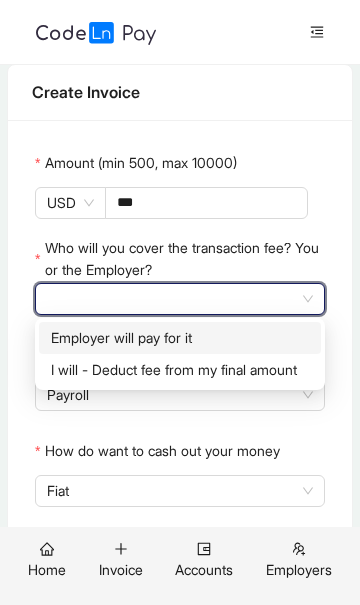 click on "I will - Deduct fee from my final amount" at bounding box center [180, 370] 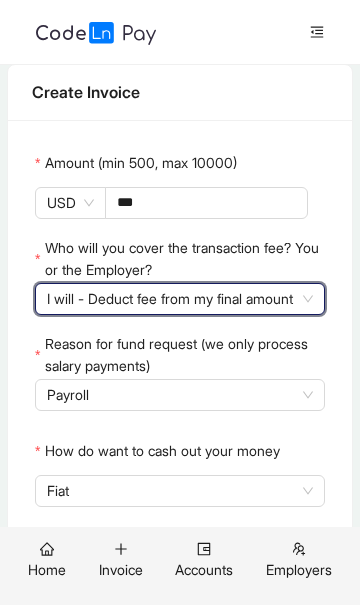 click on "Payroll" 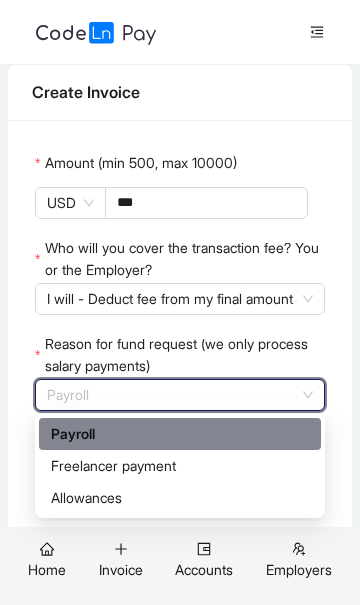 click on "Allowances" at bounding box center (180, 498) 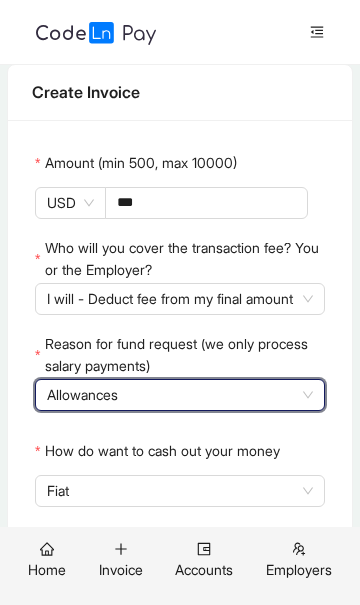 scroll, scrollTop: 10, scrollLeft: 0, axis: vertical 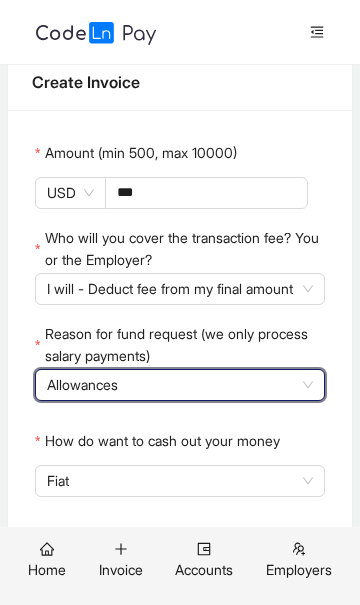 click on "Fiat" 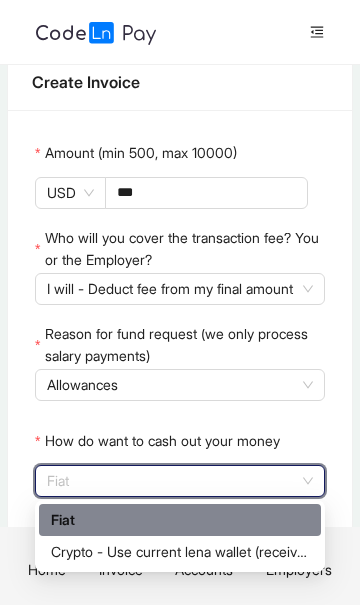 click on "Crypto - Use current lena wallet (receive USDC)." at bounding box center [180, 552] 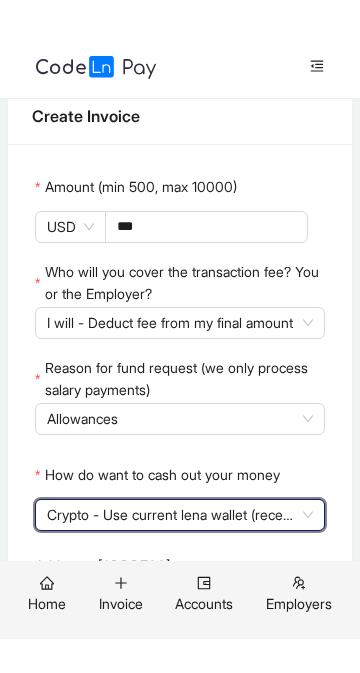 scroll, scrollTop: 0, scrollLeft: 0, axis: both 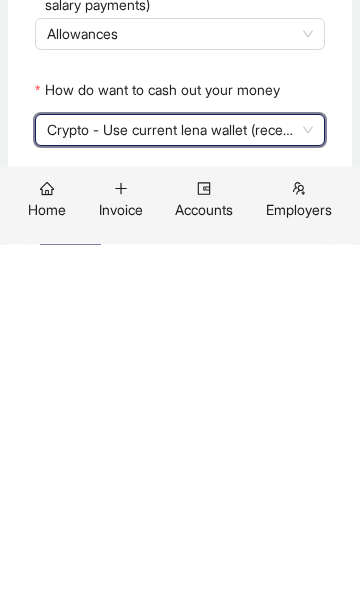 click on "Next" at bounding box center (70, 596) 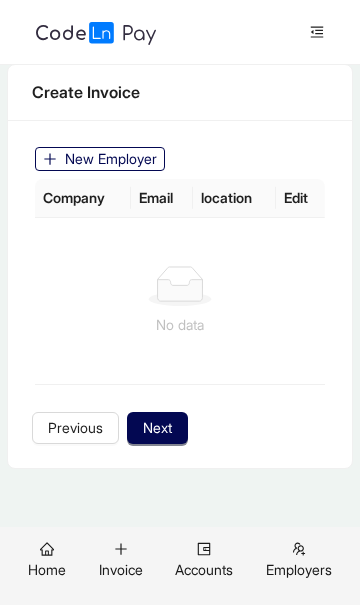 click on "Previous" 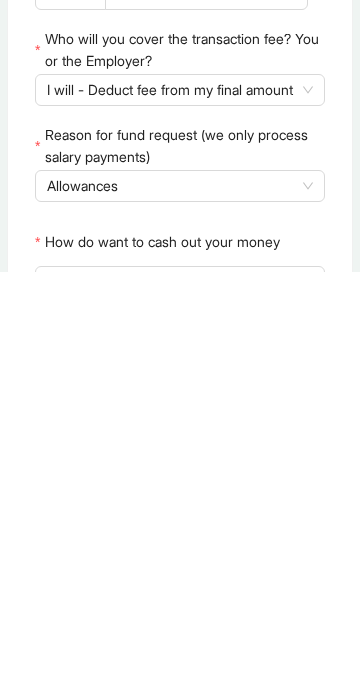 click on "Codeln Pay" at bounding box center [180, 863] 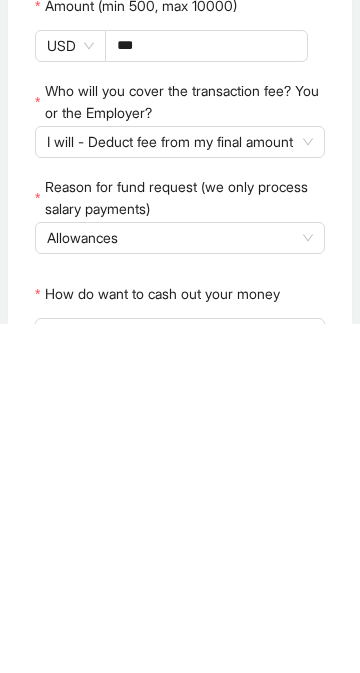 click on "Next" 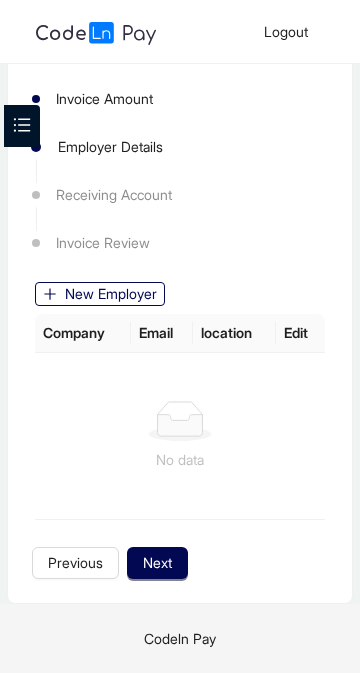scroll, scrollTop: 0, scrollLeft: 0, axis: both 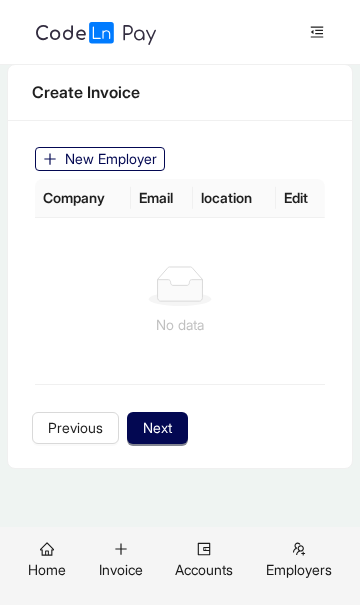click on "Next" at bounding box center (157, 428) 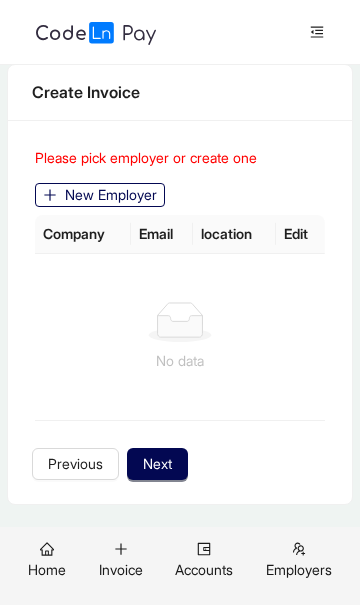 click on "Previous" 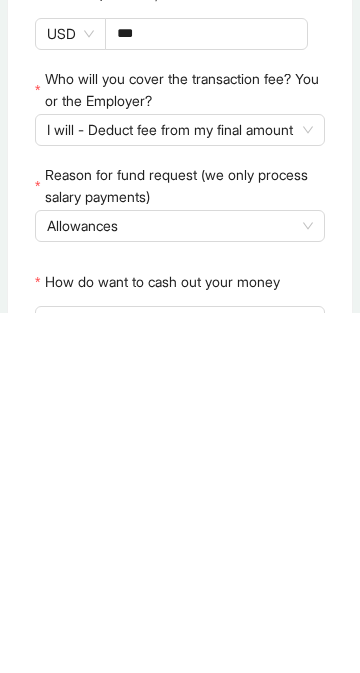 click on "Next" 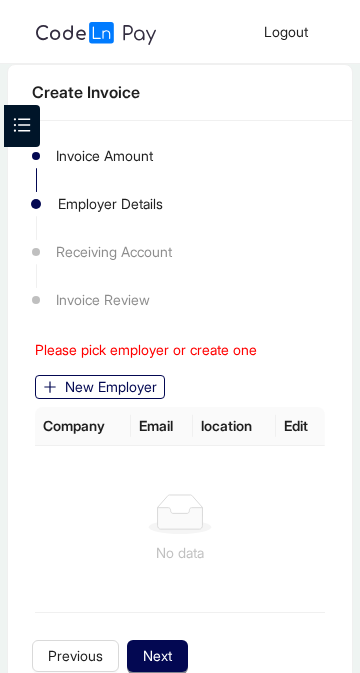 click on "Receiving Account" at bounding box center [120, 252] 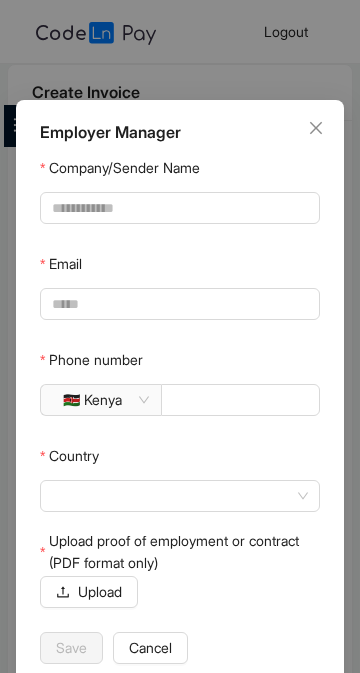 scroll, scrollTop: 59, scrollLeft: 0, axis: vertical 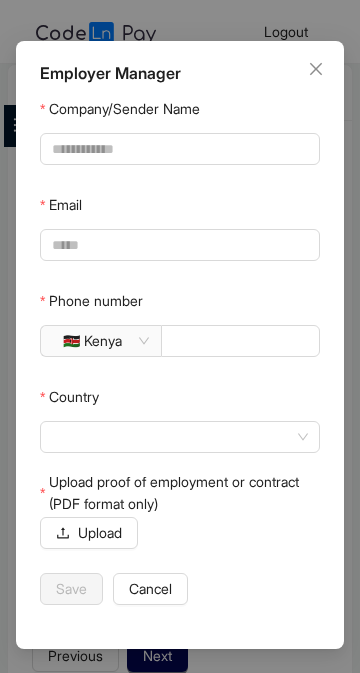 click 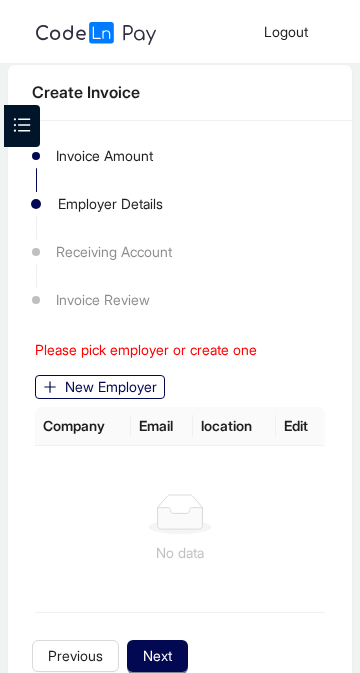 scroll, scrollTop: 0, scrollLeft: 0, axis: both 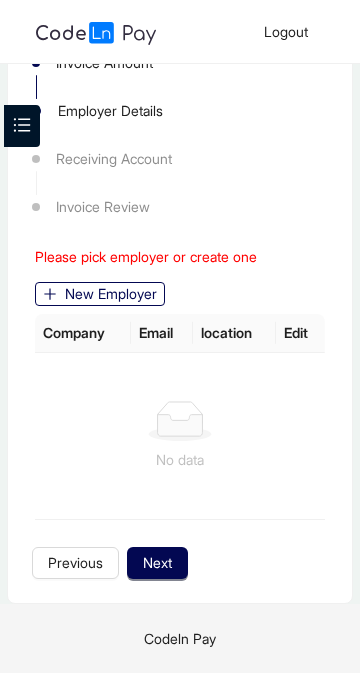 click on "Next" 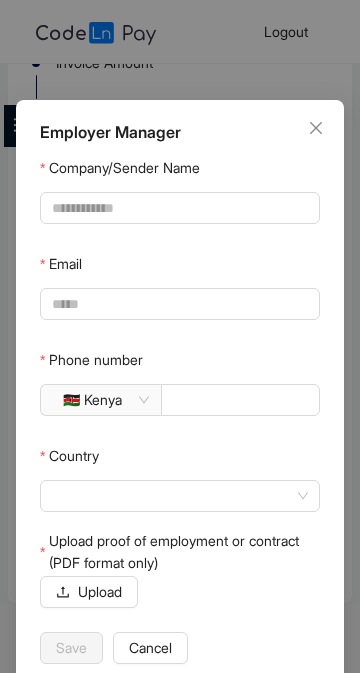 click on "Company/Sender Name" at bounding box center [178, 208] 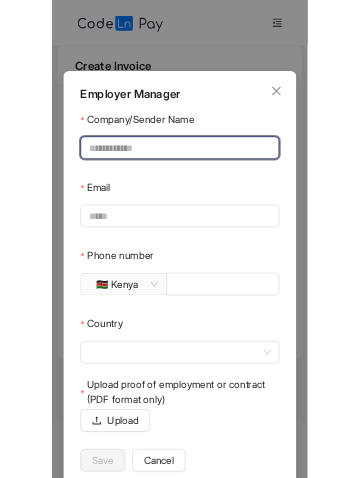 scroll, scrollTop: 27, scrollLeft: 0, axis: vertical 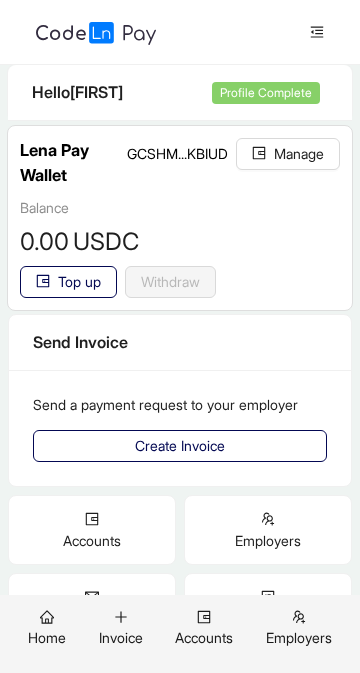 click on "Accounts" at bounding box center (92, 530) 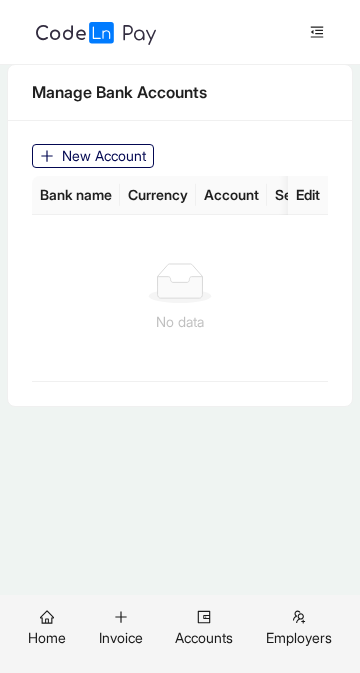 click on "No data" at bounding box center [180, 298] 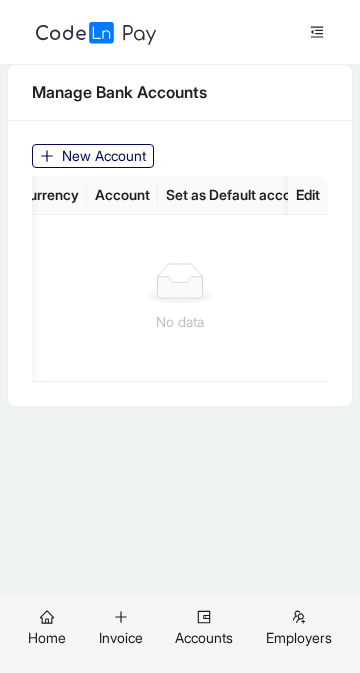 scroll, scrollTop: 0, scrollLeft: 157, axis: horizontal 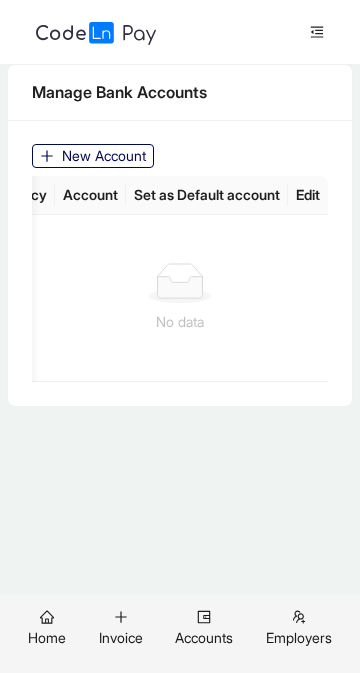 click on "New Account" 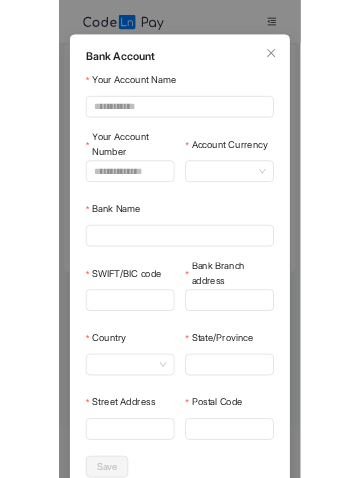 scroll, scrollTop: 47, scrollLeft: 0, axis: vertical 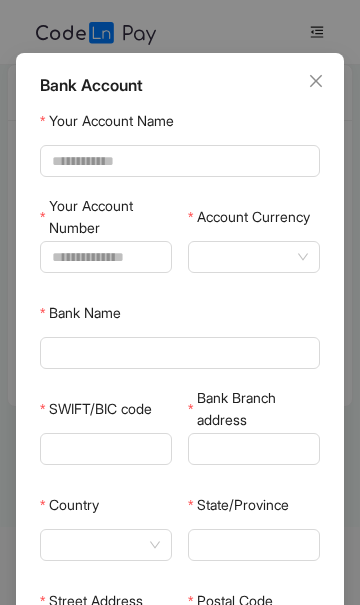click on "Bank Name" at bounding box center [178, 353] 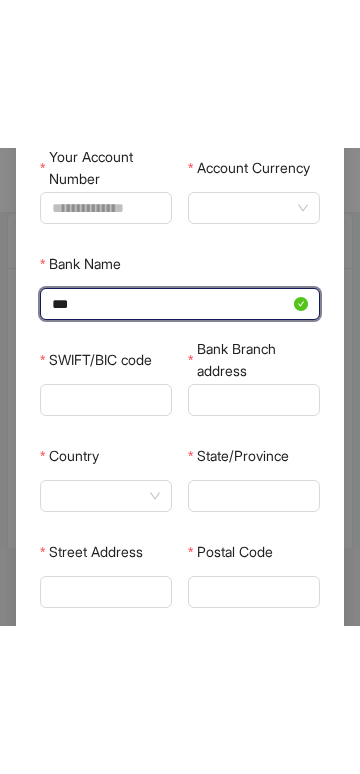 scroll, scrollTop: 245, scrollLeft: 0, axis: vertical 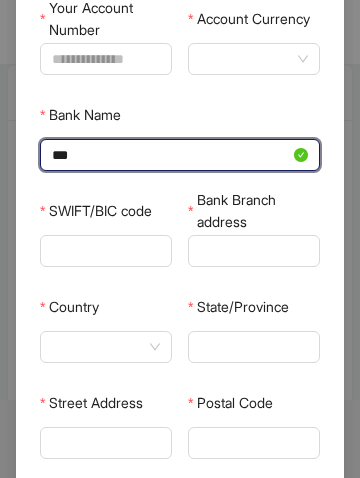 click 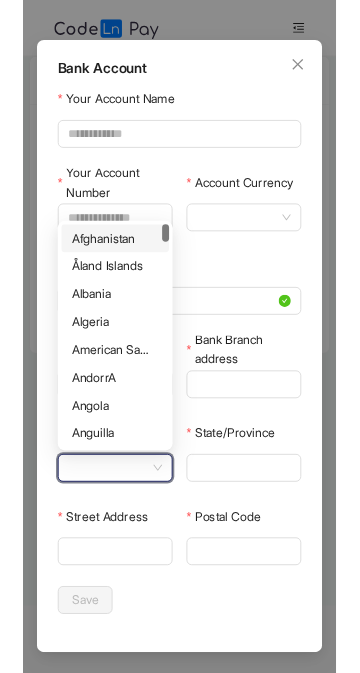 scroll, scrollTop: 155, scrollLeft: 0, axis: vertical 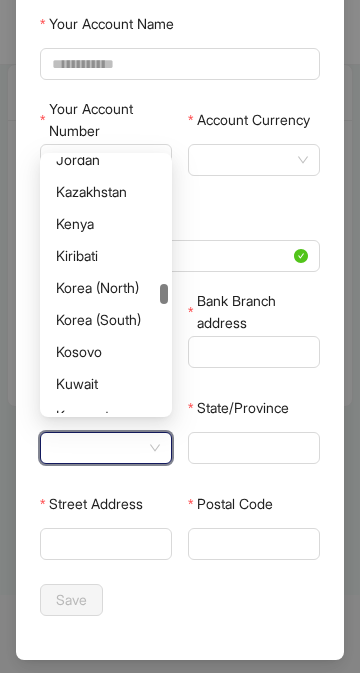 click on "Kenya" at bounding box center (106, 224) 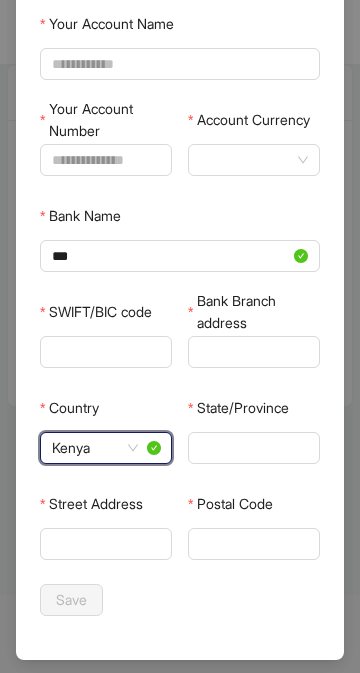click on "Bank Branch address" at bounding box center (252, 352) 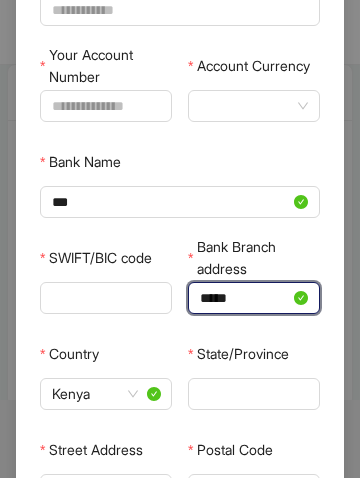 scroll, scrollTop: 198, scrollLeft: 0, axis: vertical 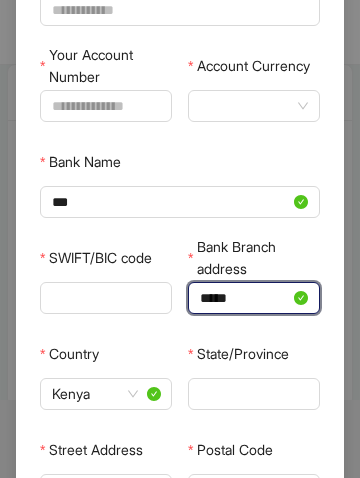 type on "*****" 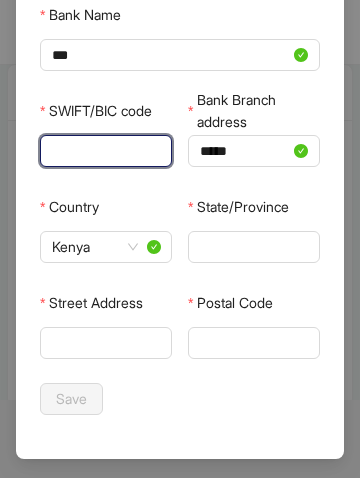 scroll, scrollTop: 346, scrollLeft: 0, axis: vertical 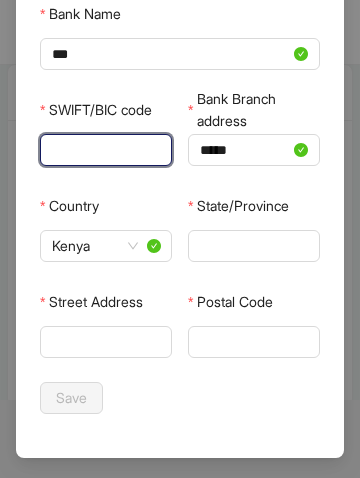 click on "Postal Code" at bounding box center [252, 342] 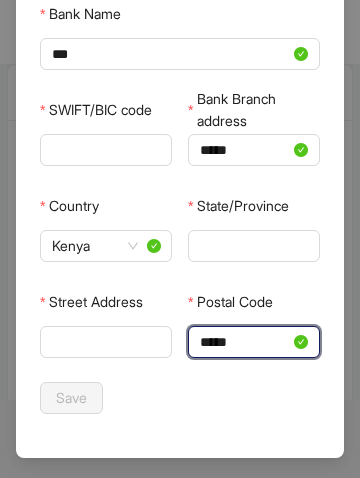 type on "*****" 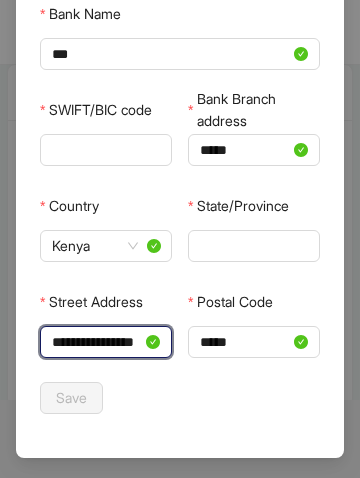 scroll, scrollTop: 0, scrollLeft: 13, axis: horizontal 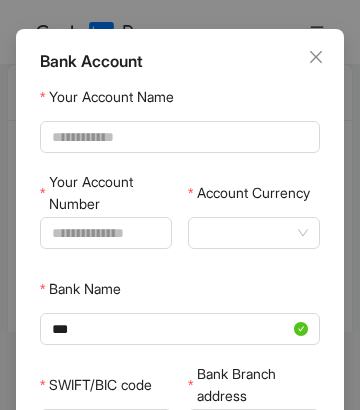 type on "**********" 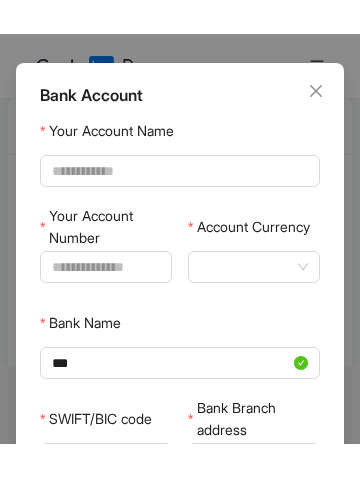 scroll, scrollTop: 0, scrollLeft: 0, axis: both 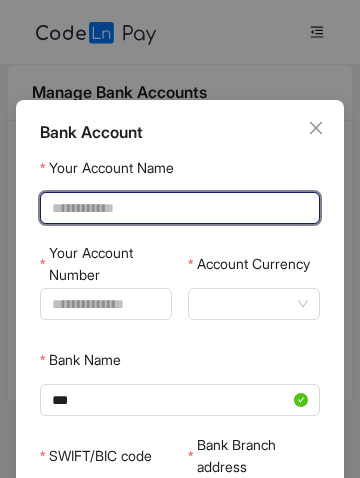click on "Your Account Name" at bounding box center [178, 208] 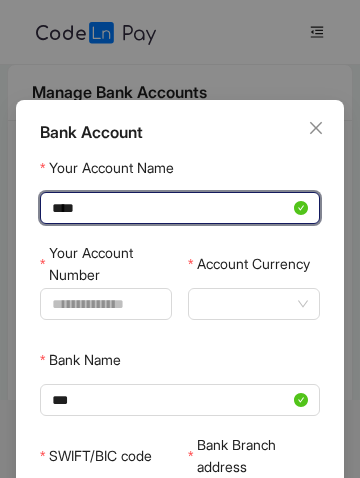 type on "***" 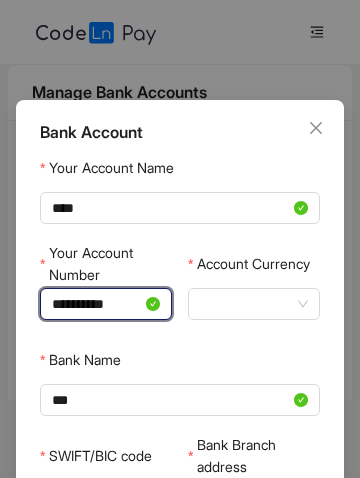 click 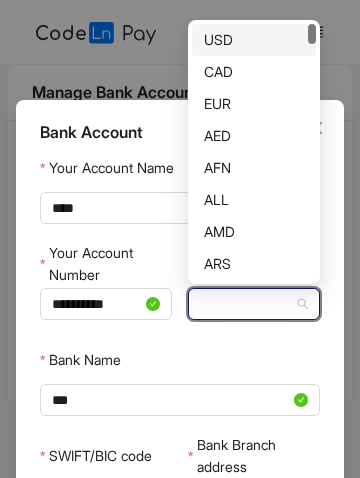 scroll, scrollTop: 0, scrollLeft: 0, axis: both 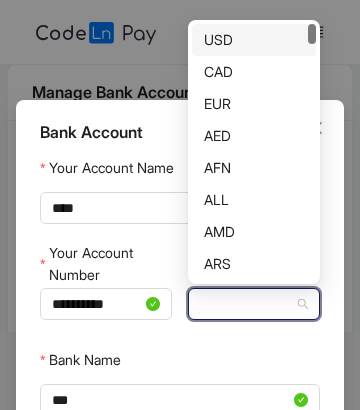 click on "USD" at bounding box center [254, 40] 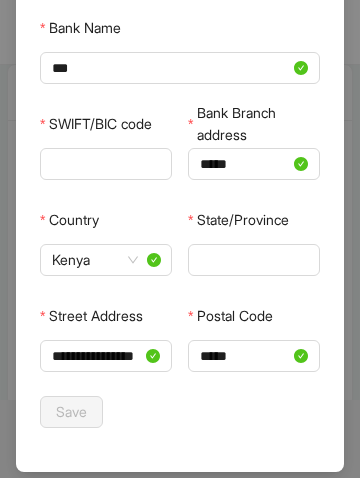 scroll, scrollTop: 350, scrollLeft: 0, axis: vertical 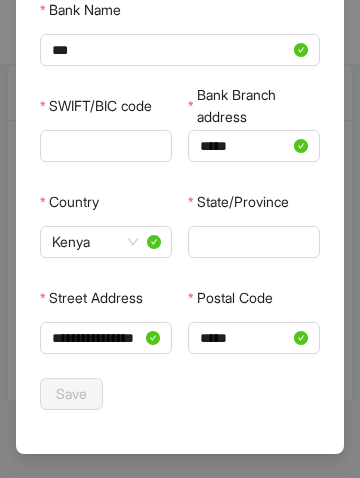 click on "State/Province" at bounding box center (252, 242) 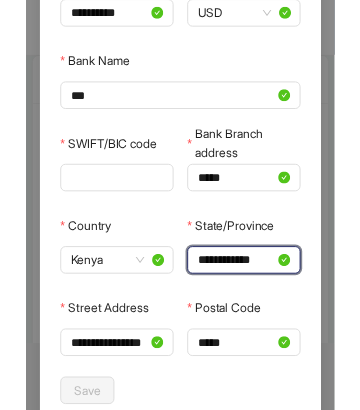 scroll, scrollTop: 290, scrollLeft: 0, axis: vertical 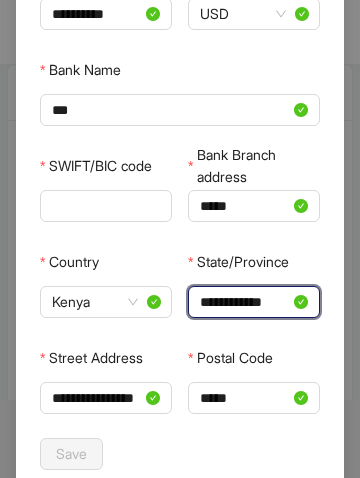 type on "**********" 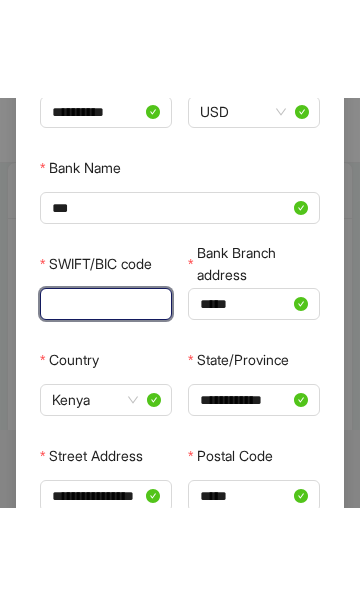 scroll, scrollTop: 418, scrollLeft: 0, axis: vertical 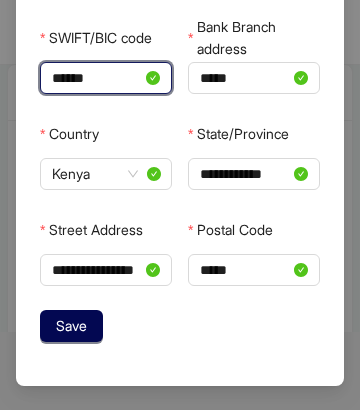 type on "******" 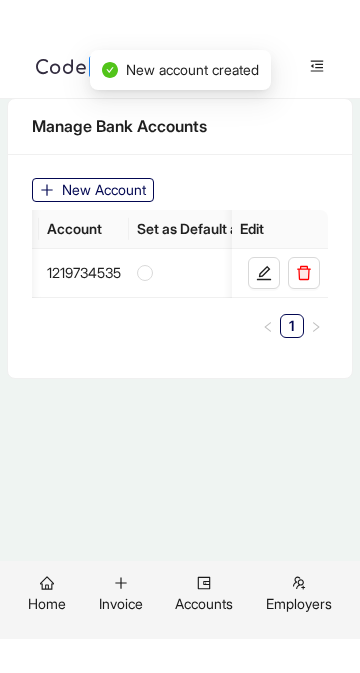 scroll, scrollTop: 123, scrollLeft: 0, axis: vertical 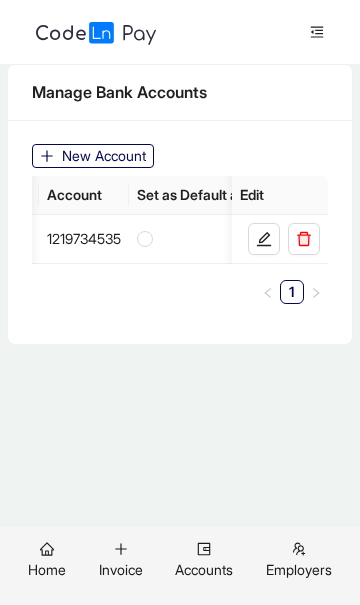 click on "Invoice" at bounding box center [121, 569] 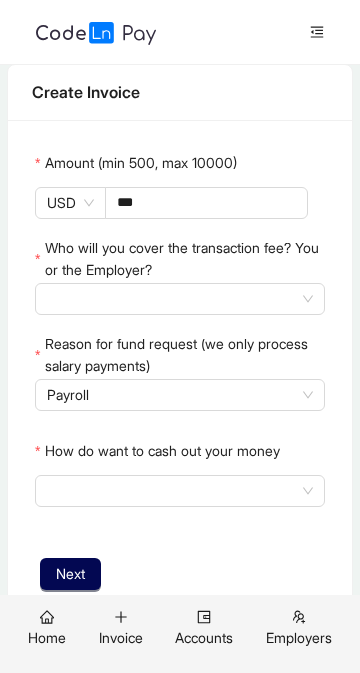 click 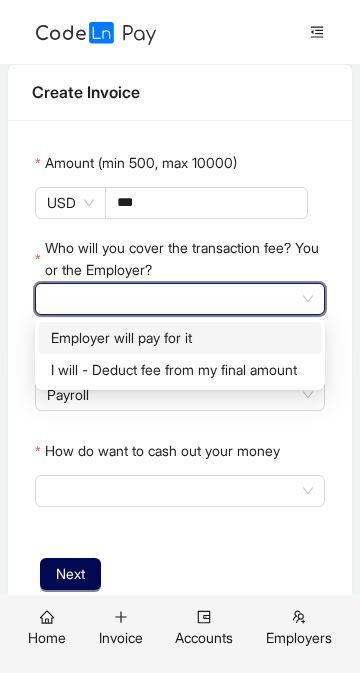 click on "I will - Deduct fee from my final amount" at bounding box center [180, 370] 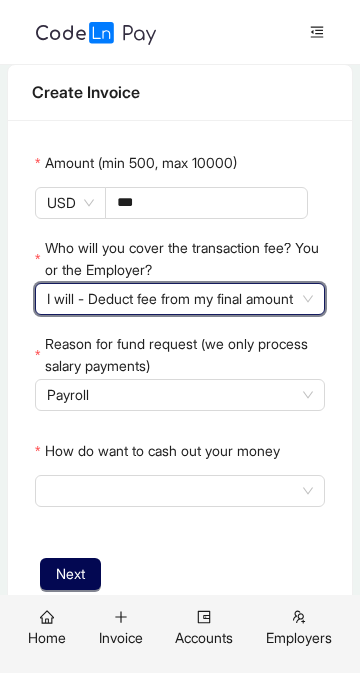 click on "Payroll" 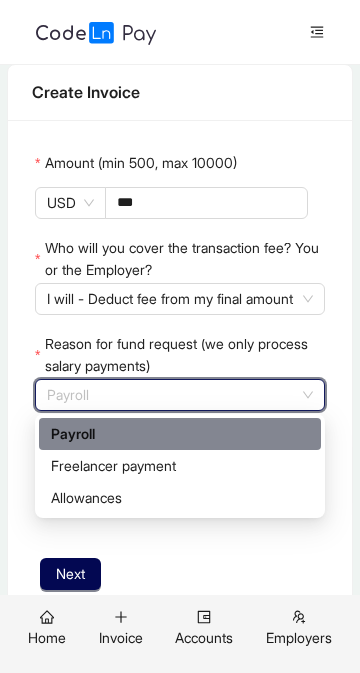 click on "Allowances" 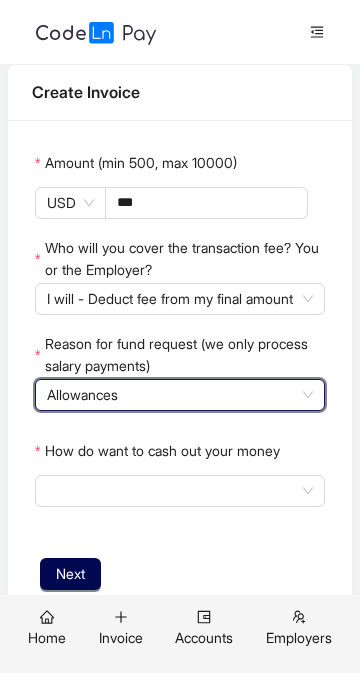 click on "How do want to cash out your money" at bounding box center [180, 491] 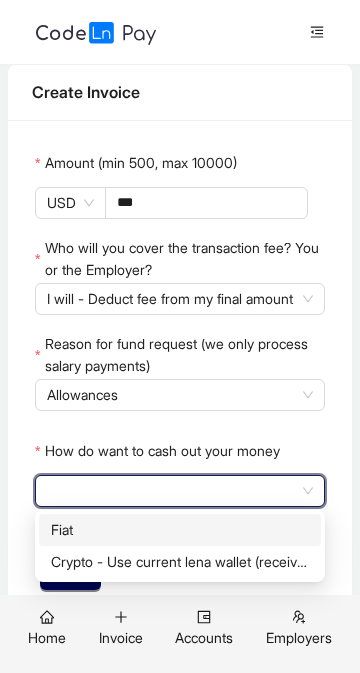 click on "Crypto - Use current lena wallet (receive USDC)." at bounding box center (180, 562) 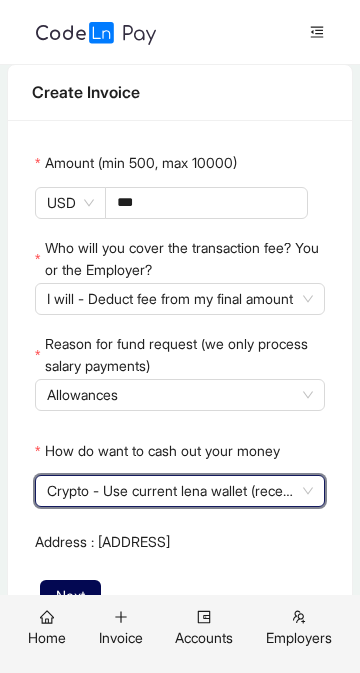 click on "Next" 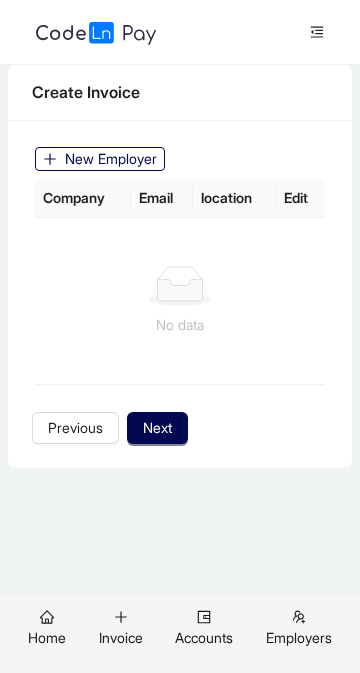click on "New Employer" 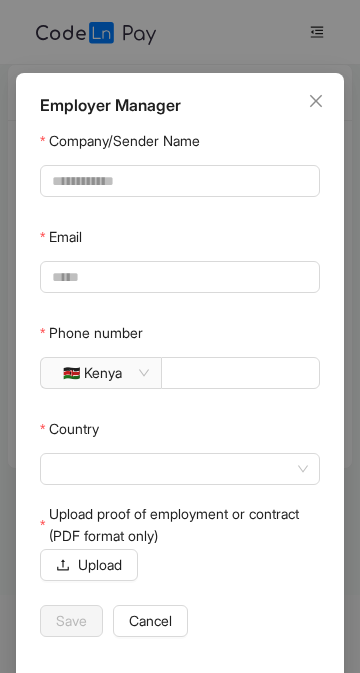scroll, scrollTop: 59, scrollLeft: 0, axis: vertical 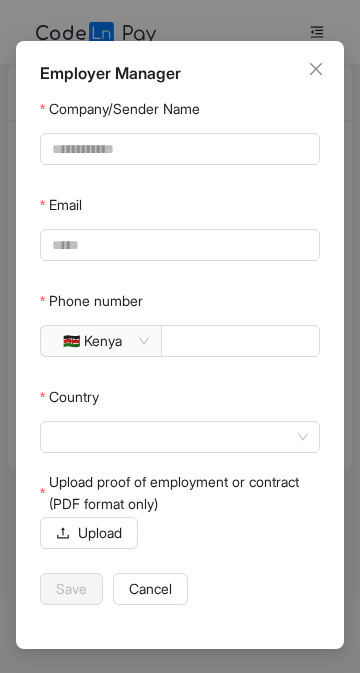 click on "Upload" 